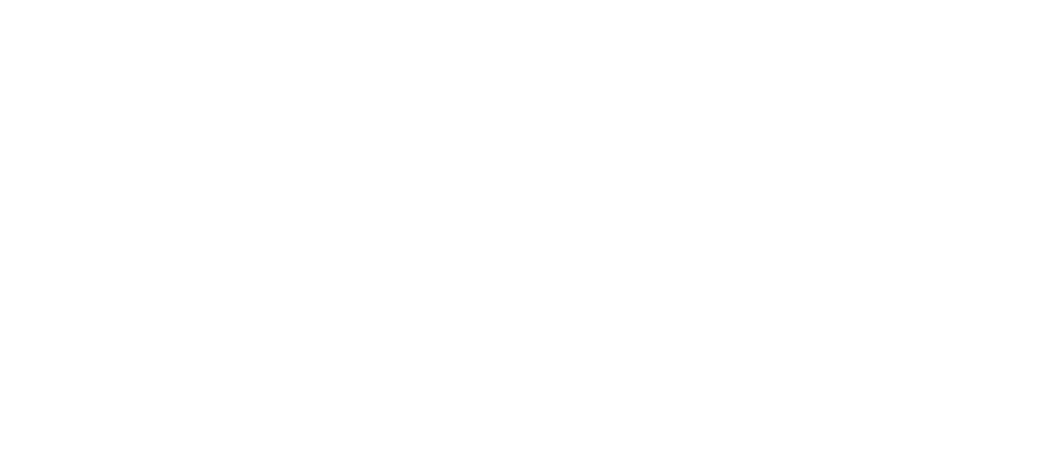 scroll, scrollTop: 0, scrollLeft: 0, axis: both 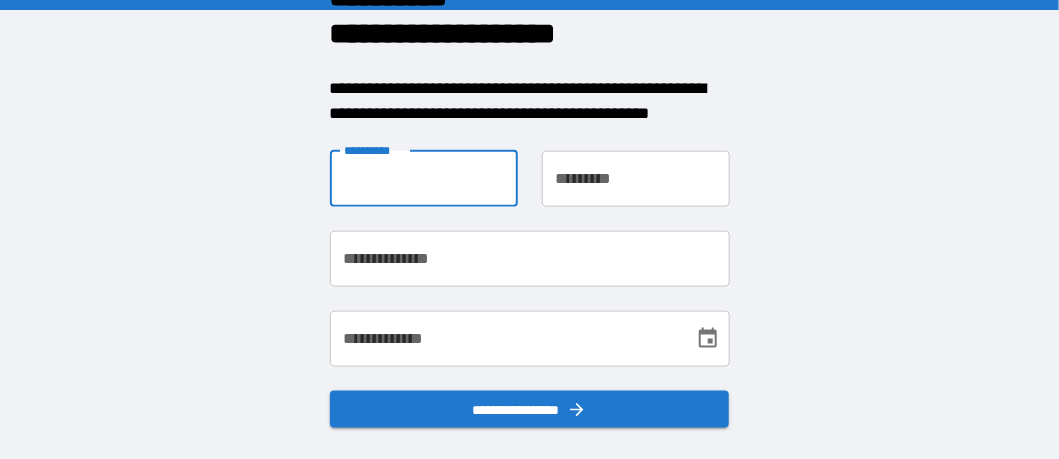 click on "**********" at bounding box center [424, 178] 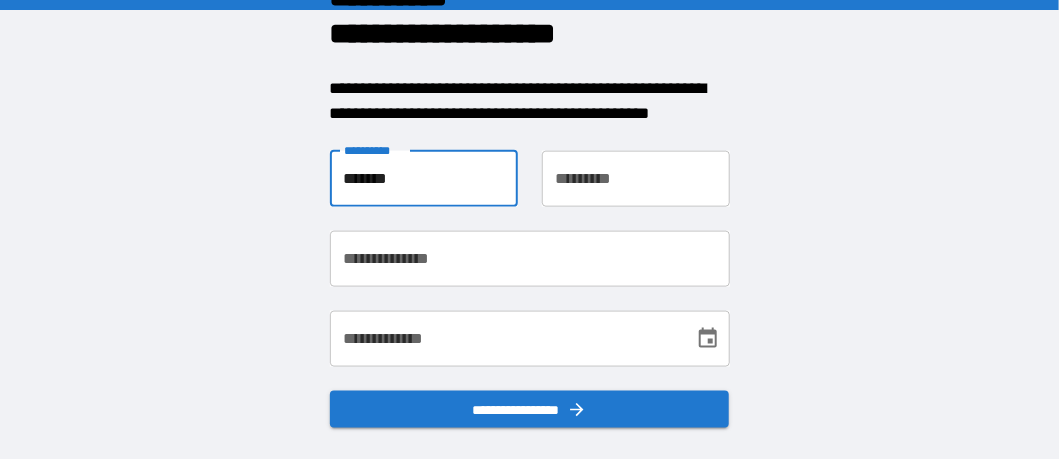 type on "*******" 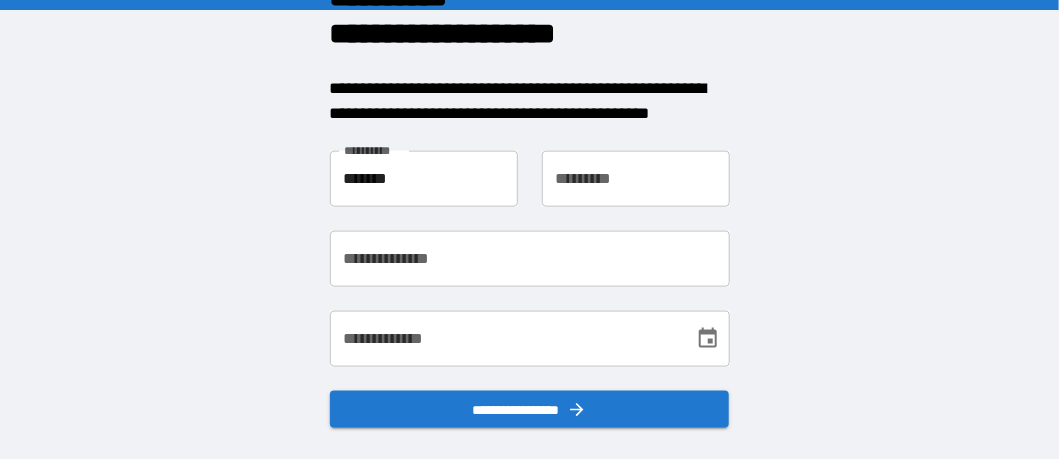 click on "**********" at bounding box center [636, 178] 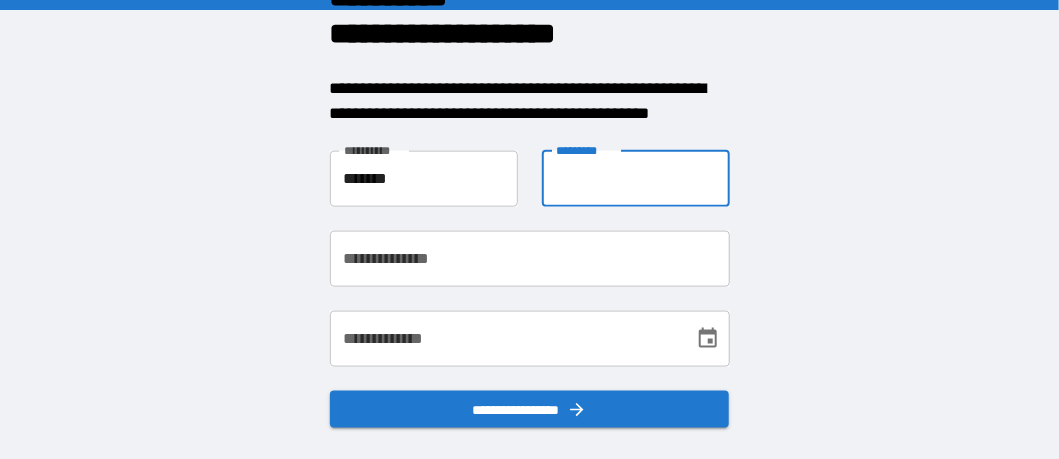 type on "*********" 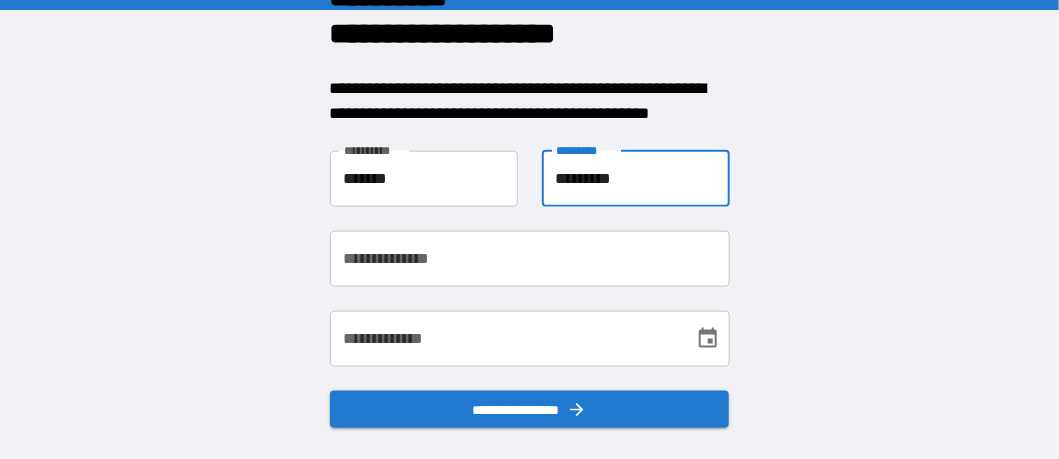 type on "**********" 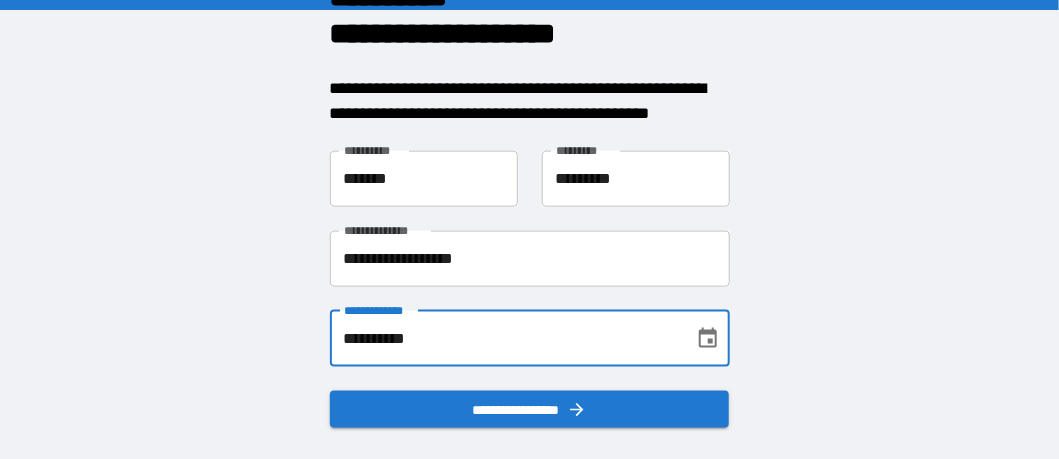 drag, startPoint x: 334, startPoint y: 334, endPoint x: 476, endPoint y: 325, distance: 142.28493 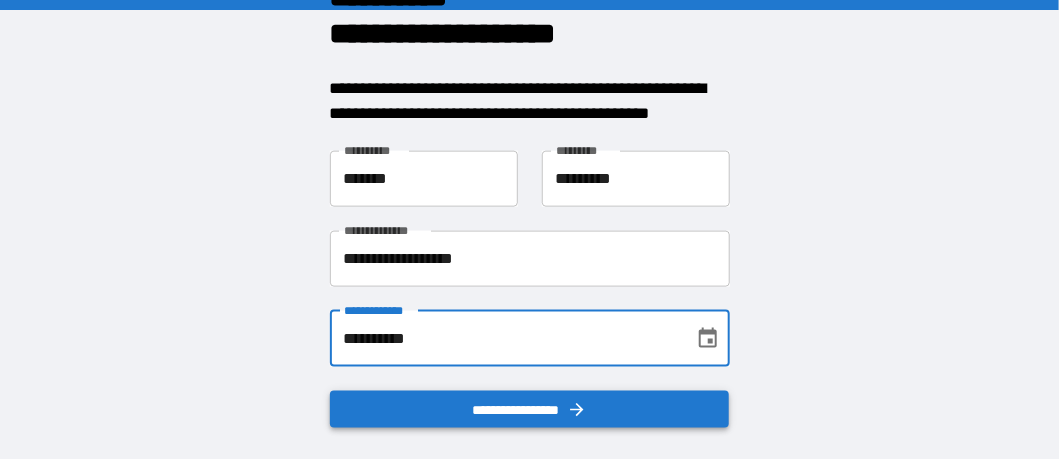 type on "**********" 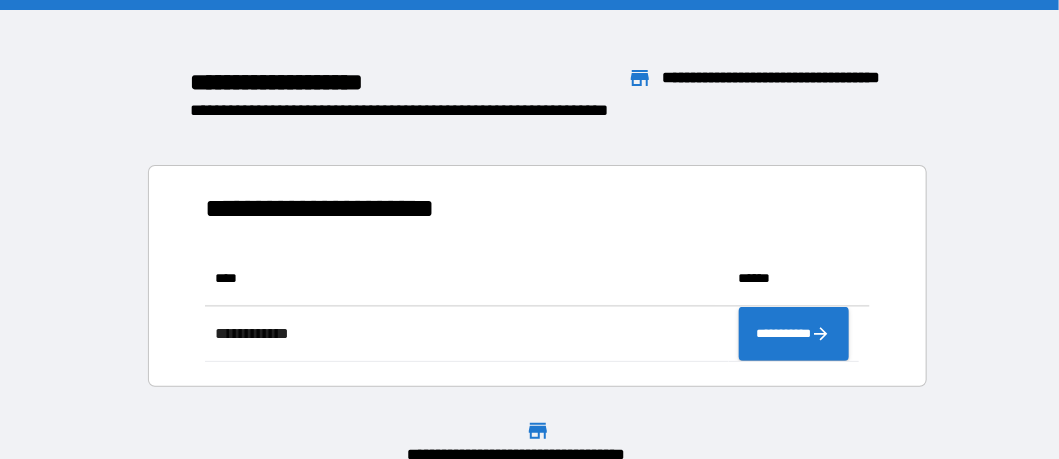 scroll, scrollTop: 16, scrollLeft: 15, axis: both 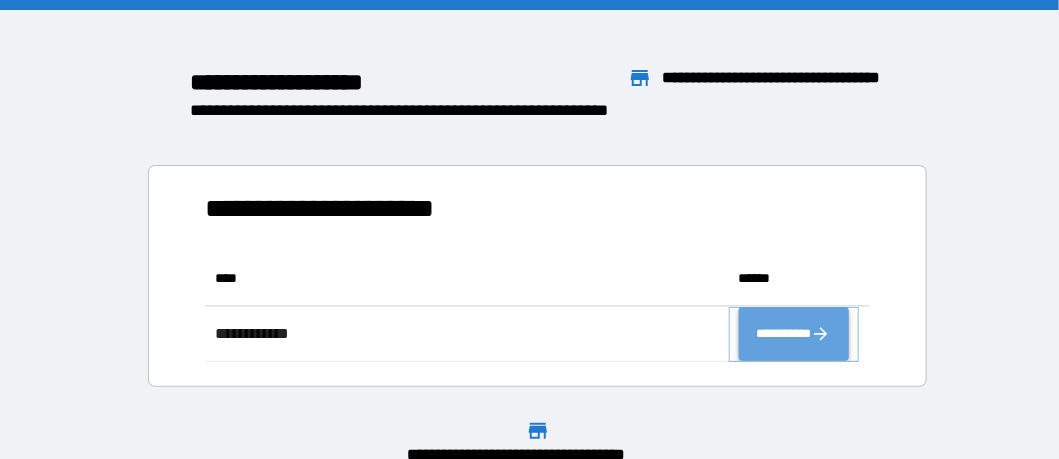 click on "**********" at bounding box center (794, 333) 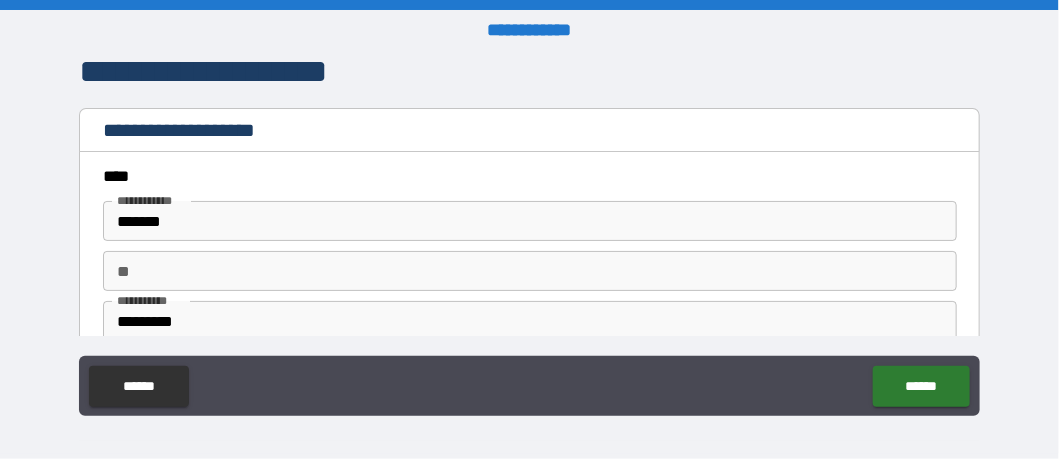 drag, startPoint x: 129, startPoint y: 270, endPoint x: 139, endPoint y: 275, distance: 11.18034 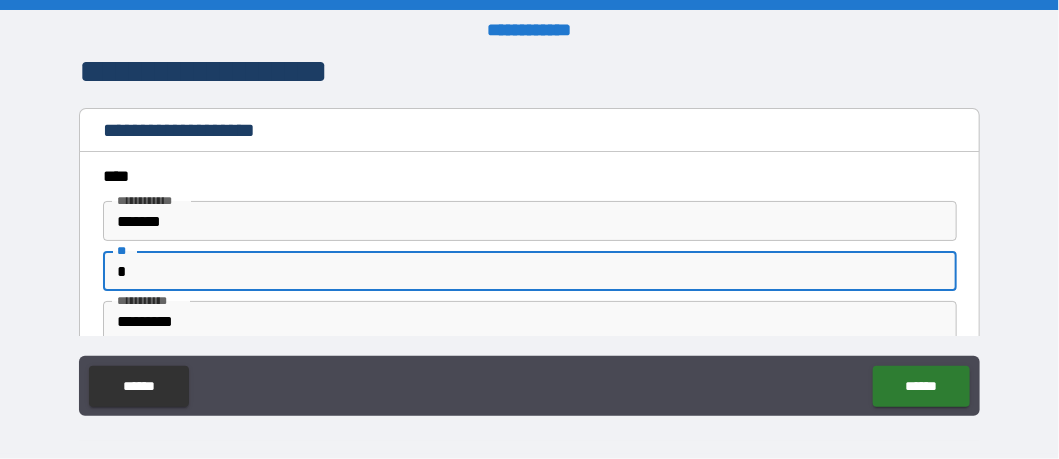 type on "*" 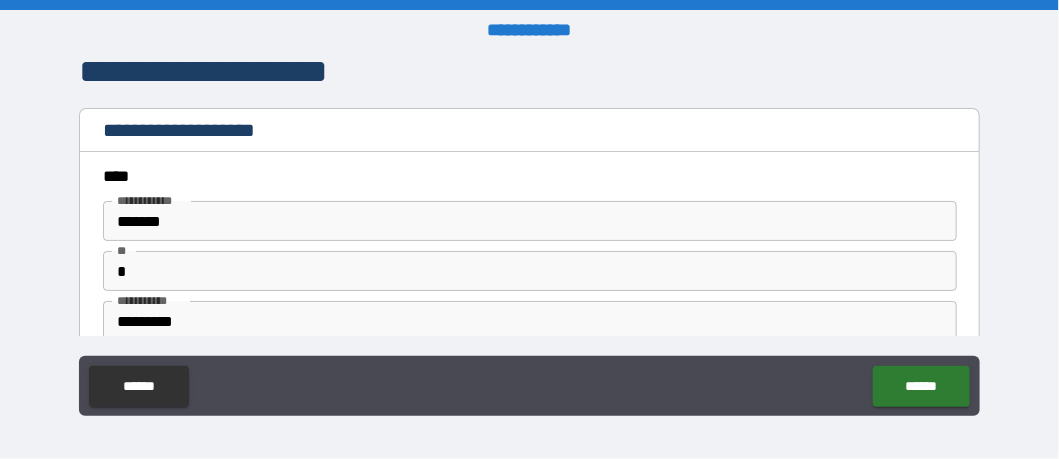 click on "[FIRST] [LAST] [ADDRESS] [CITY], [STATE] [ZIP] [COUNTRY] [PHONE] [EMAIL]" at bounding box center [529, 232] 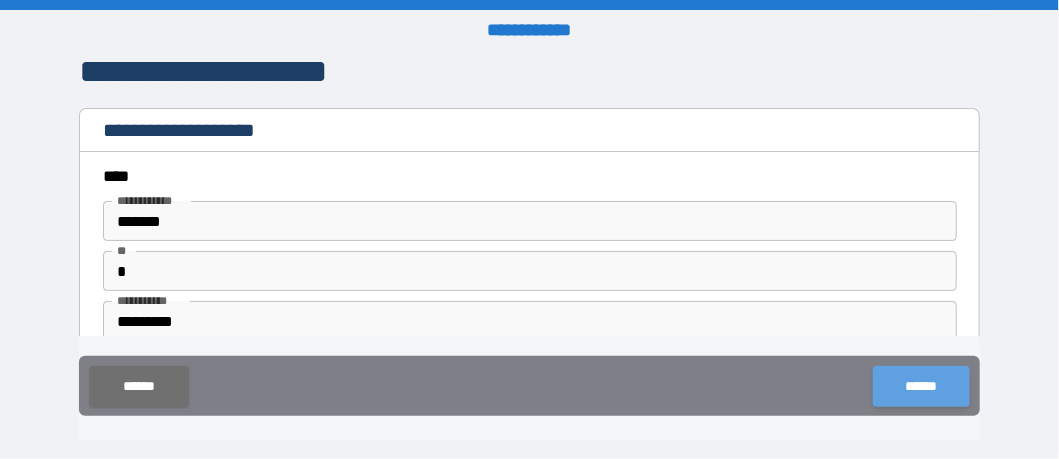 click on "******" at bounding box center (921, 386) 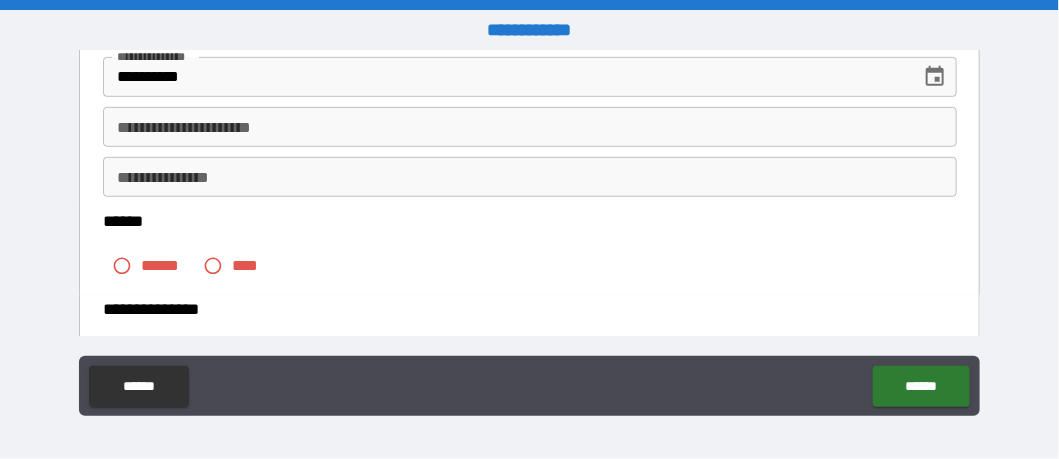 scroll, scrollTop: 453, scrollLeft: 0, axis: vertical 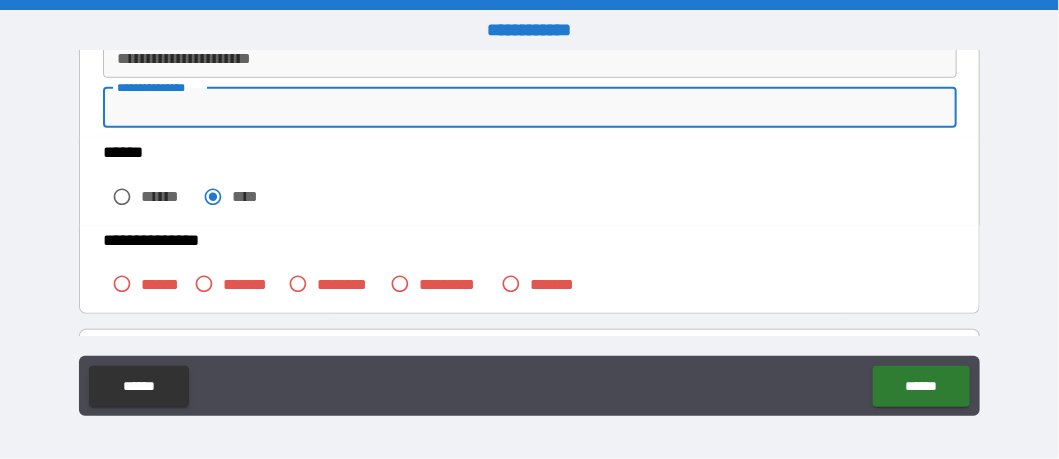 click on "**********" at bounding box center (530, 108) 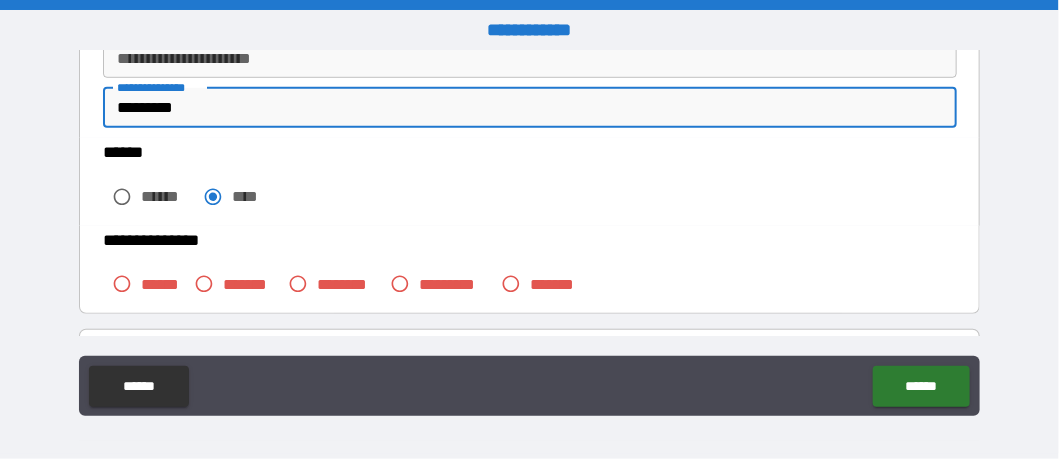 type on "*********" 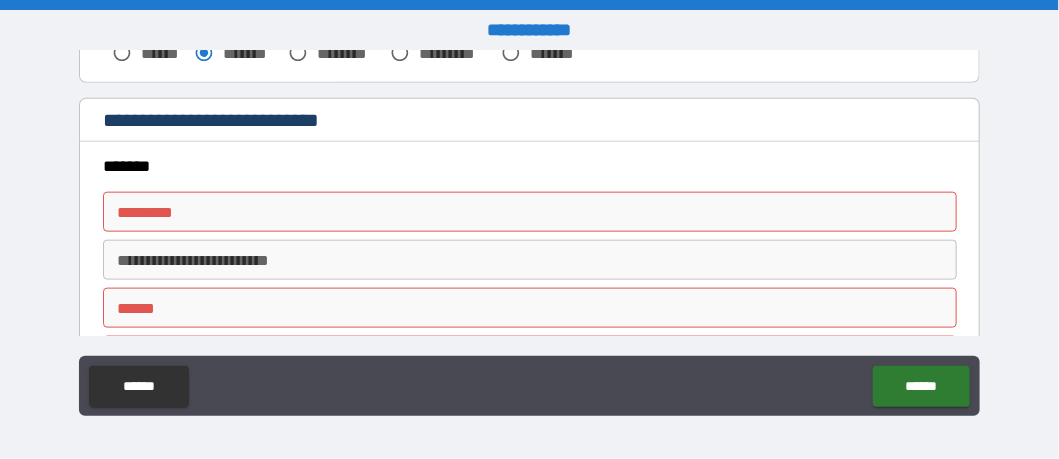 scroll, scrollTop: 691, scrollLeft: 0, axis: vertical 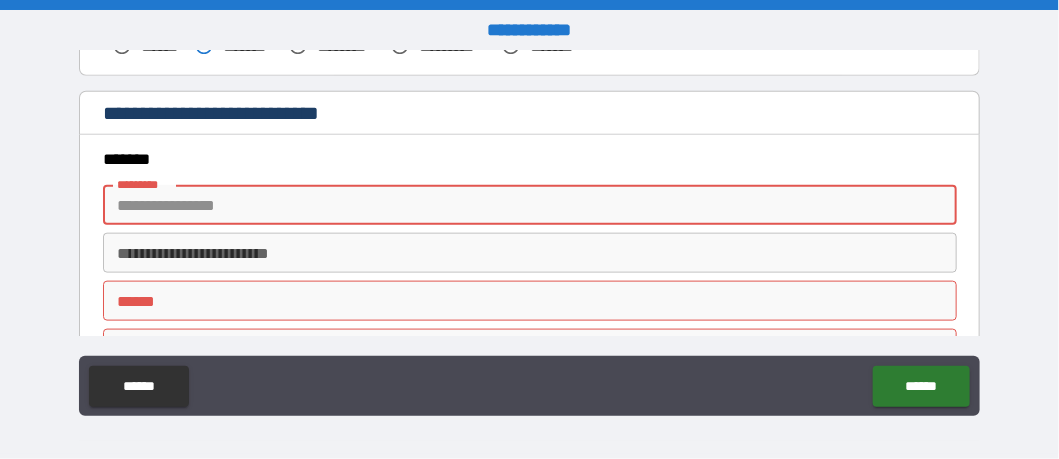click on "*******   *" at bounding box center [530, 205] 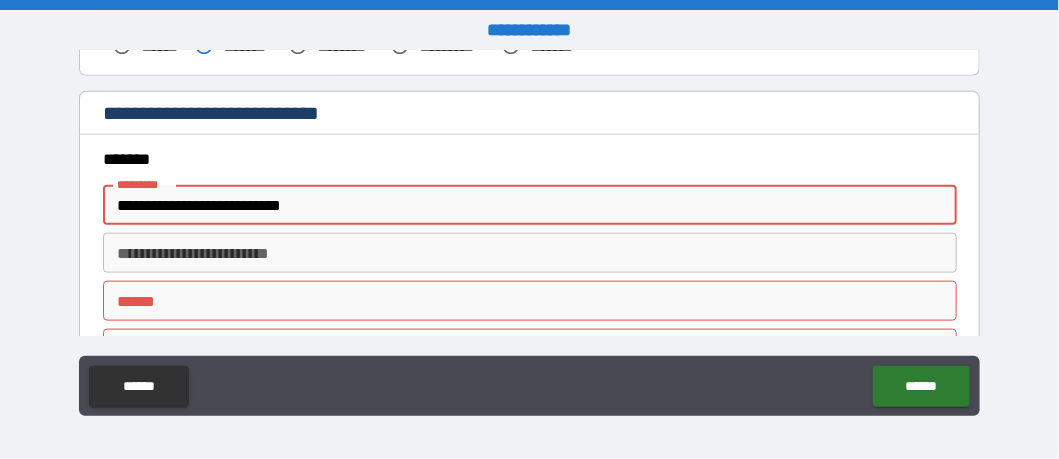type on "**********" 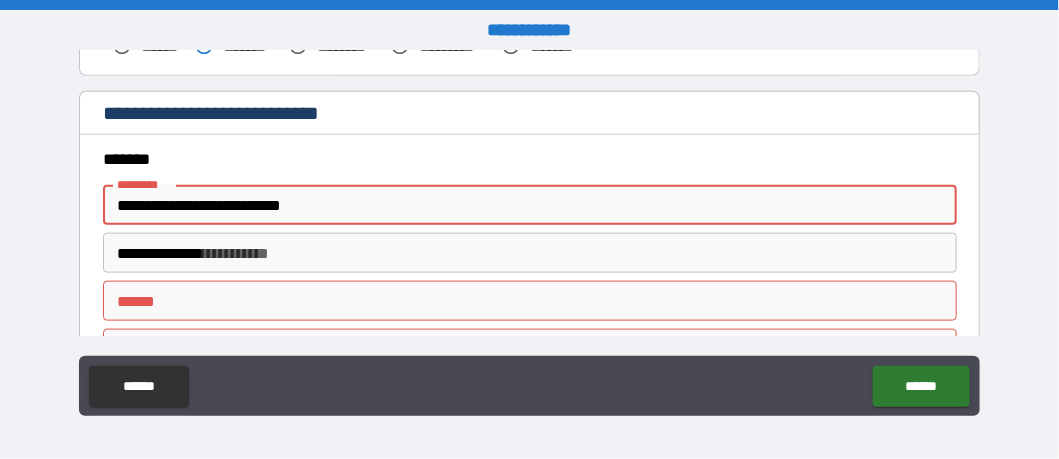 type on "**********" 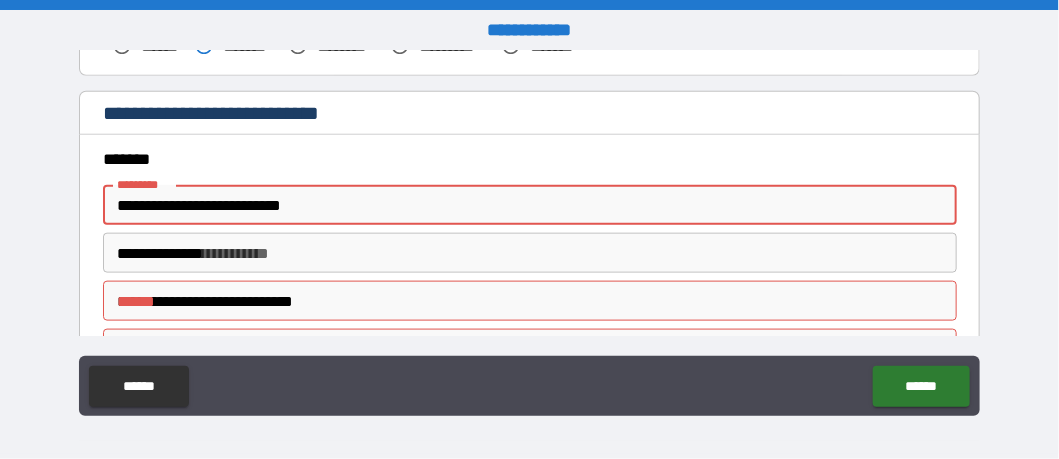 type on "**" 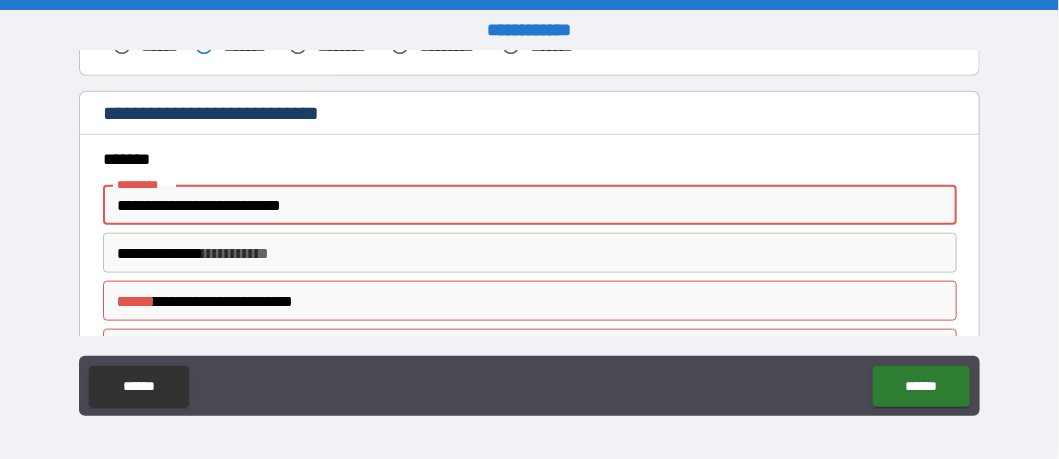 type on "*****" 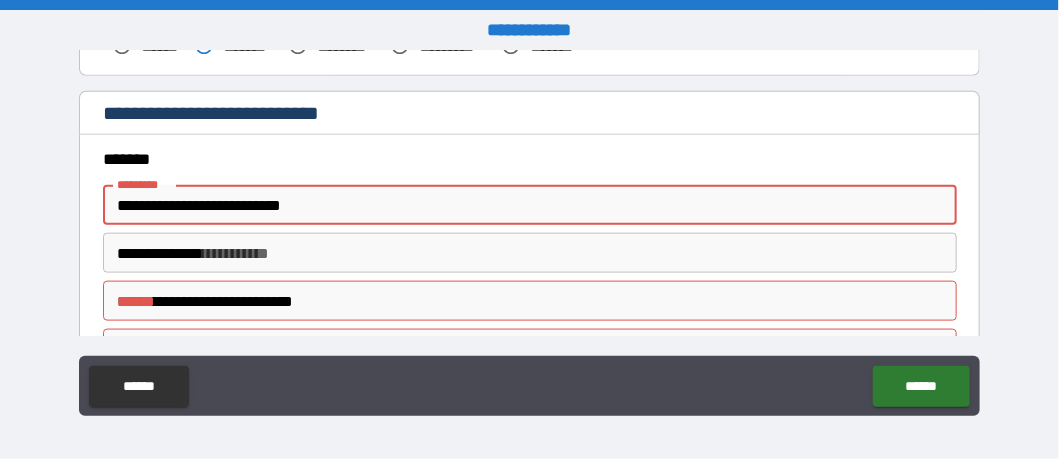 type on "**********" 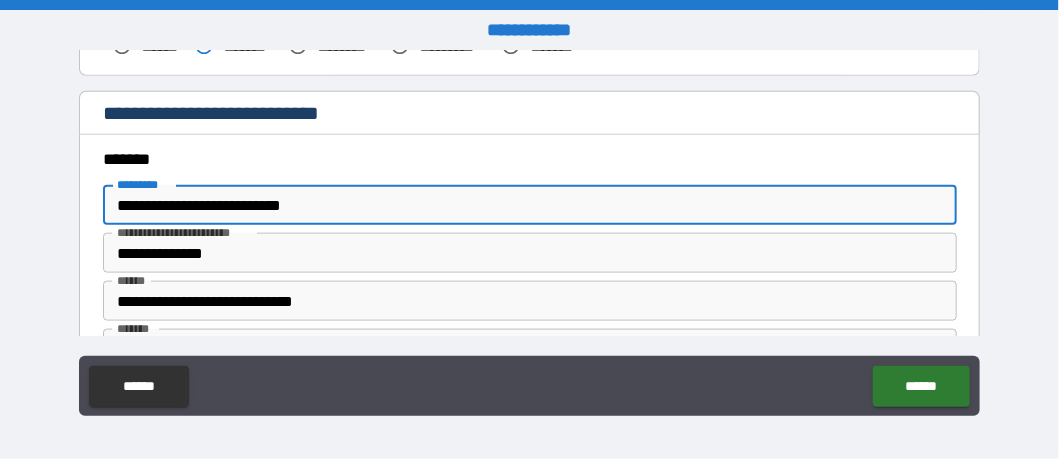 type on "**********" 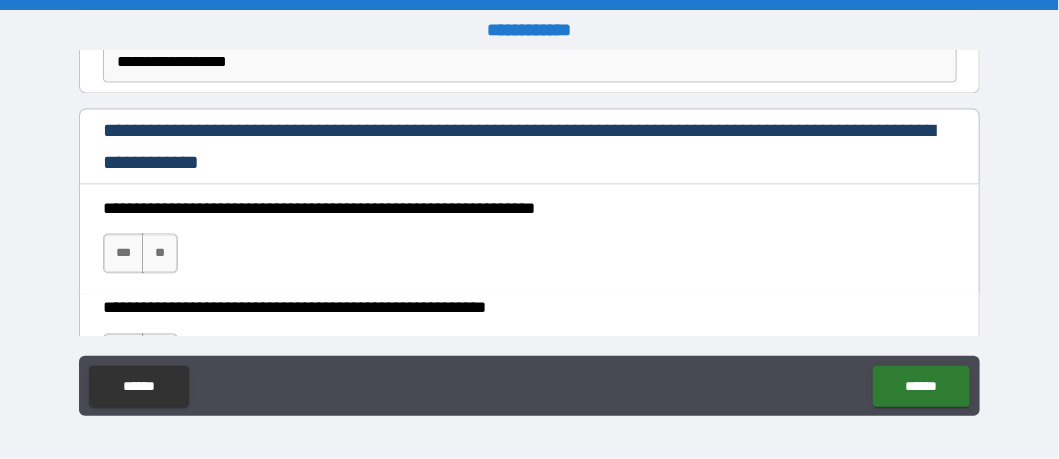 scroll, scrollTop: 1333, scrollLeft: 0, axis: vertical 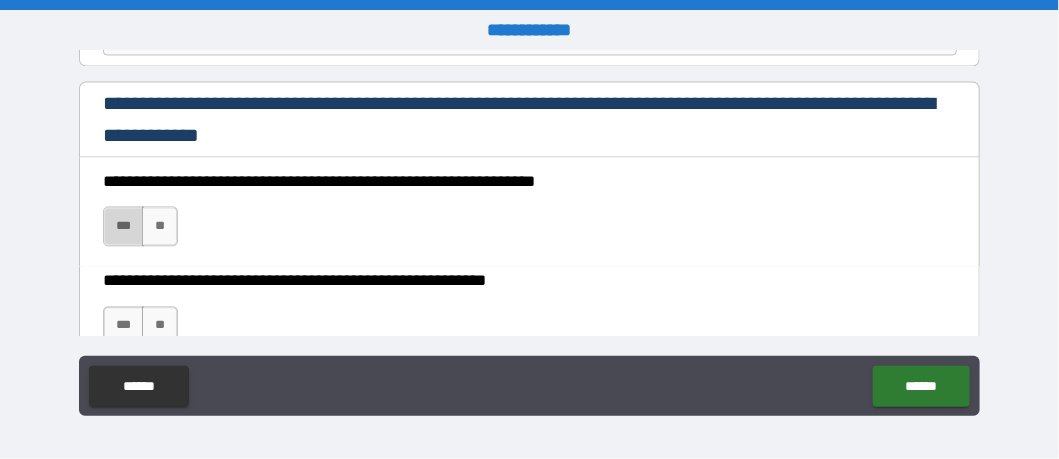 click on "***" at bounding box center [123, 226] 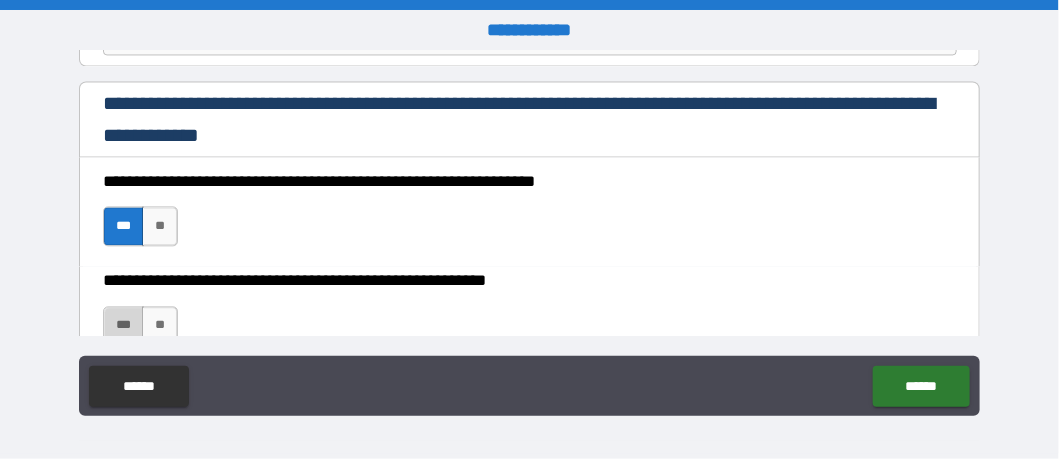 click on "***" at bounding box center (123, 326) 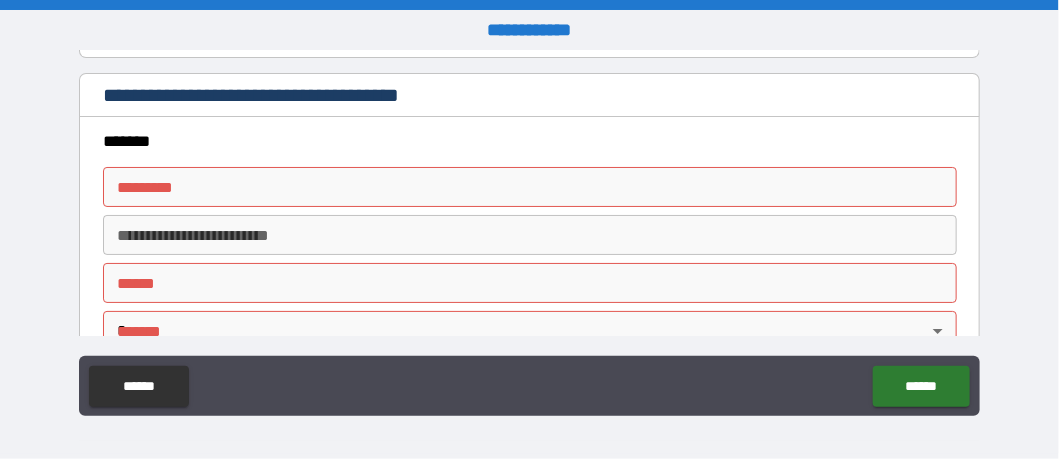 scroll, scrollTop: 2360, scrollLeft: 0, axis: vertical 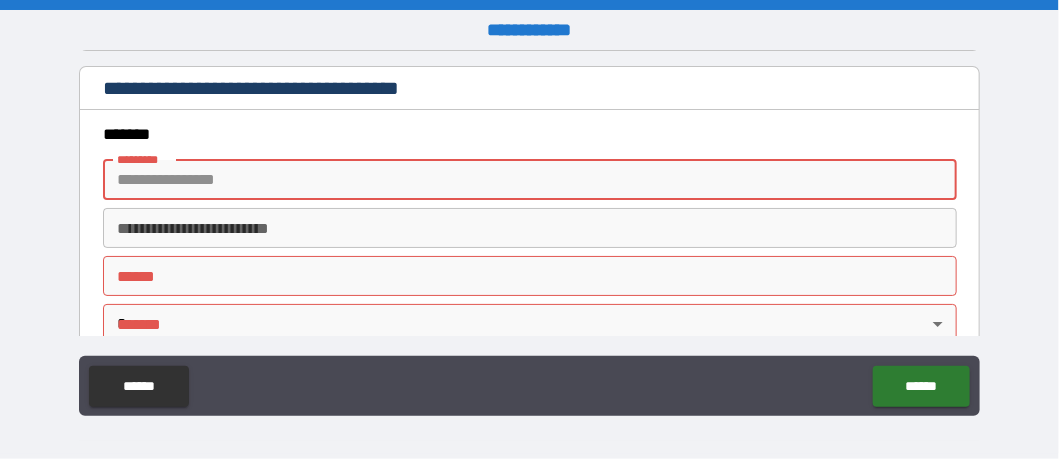 click on "*******   *" at bounding box center (530, 180) 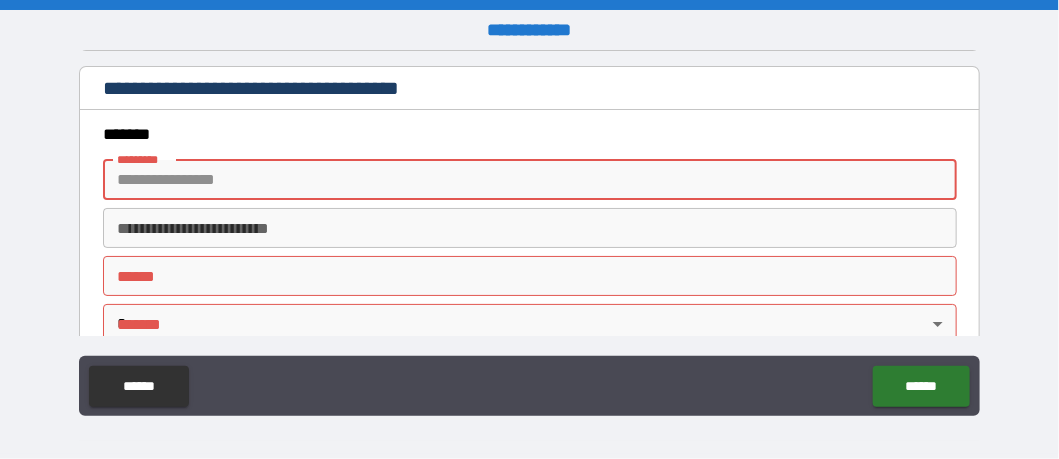 type on "**********" 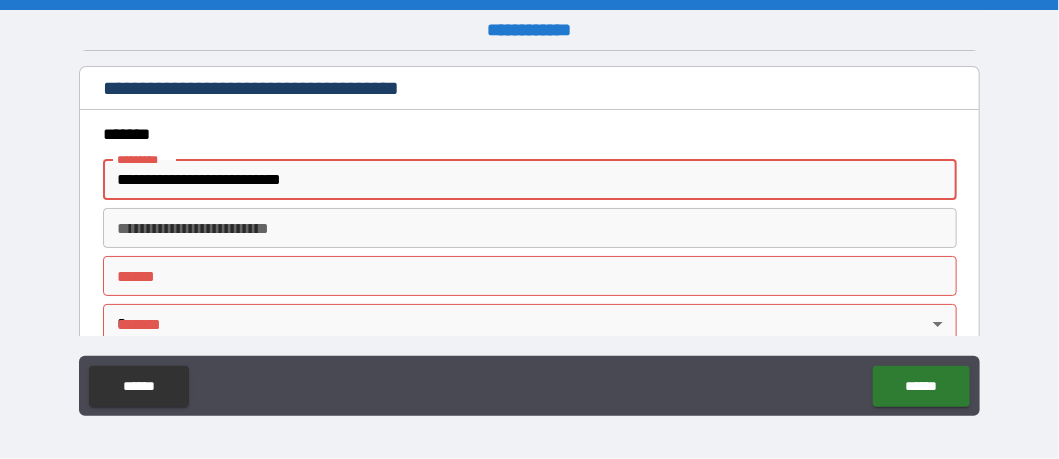type on "**********" 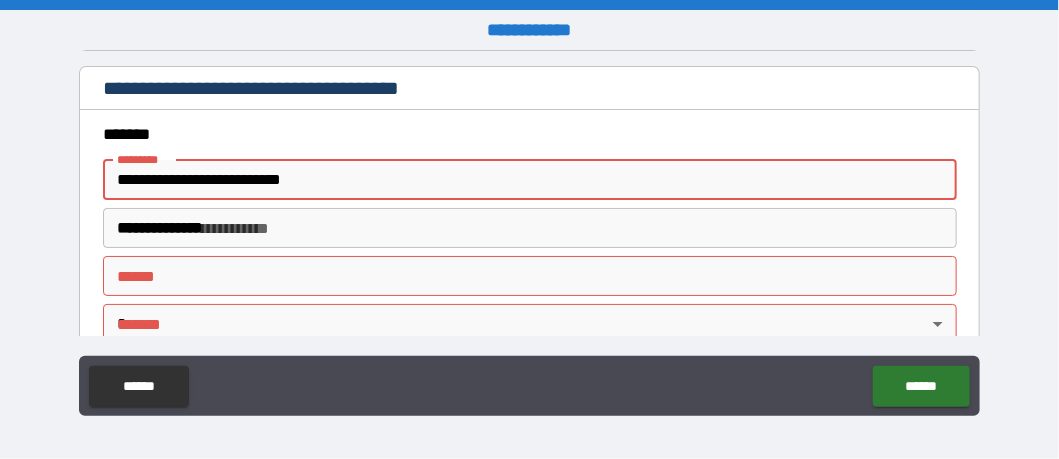 type on "**********" 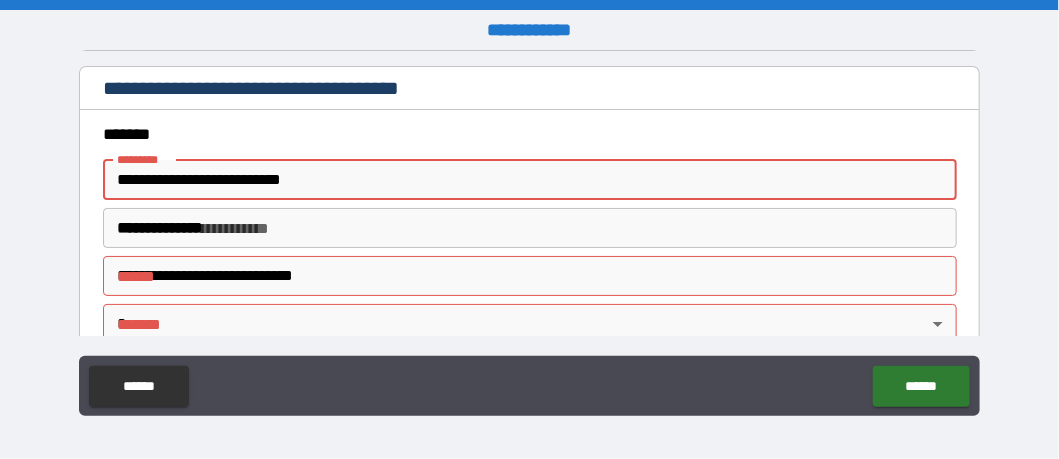 type on "**" 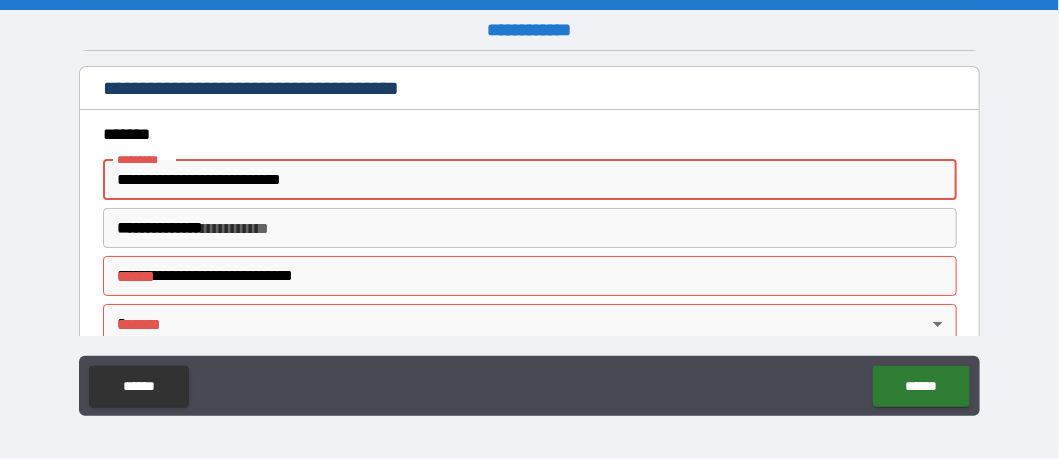 type on "*****" 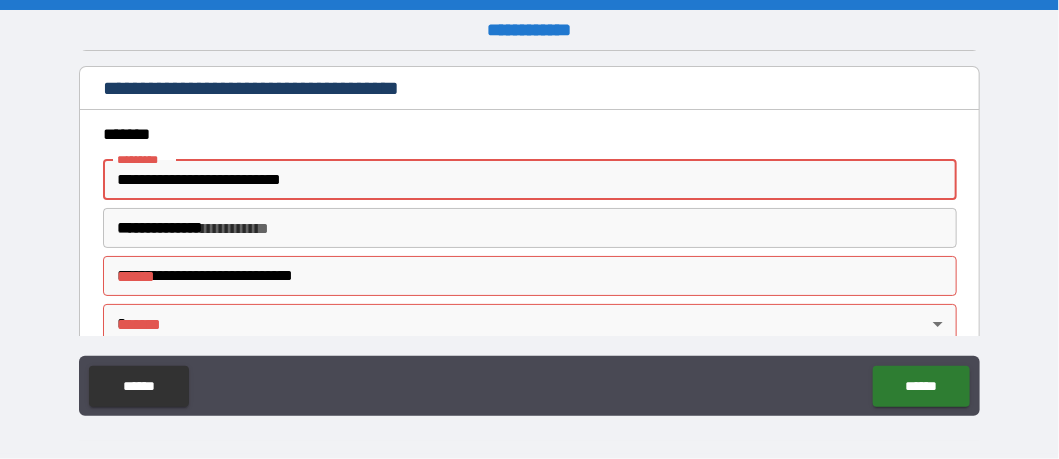 type on "**********" 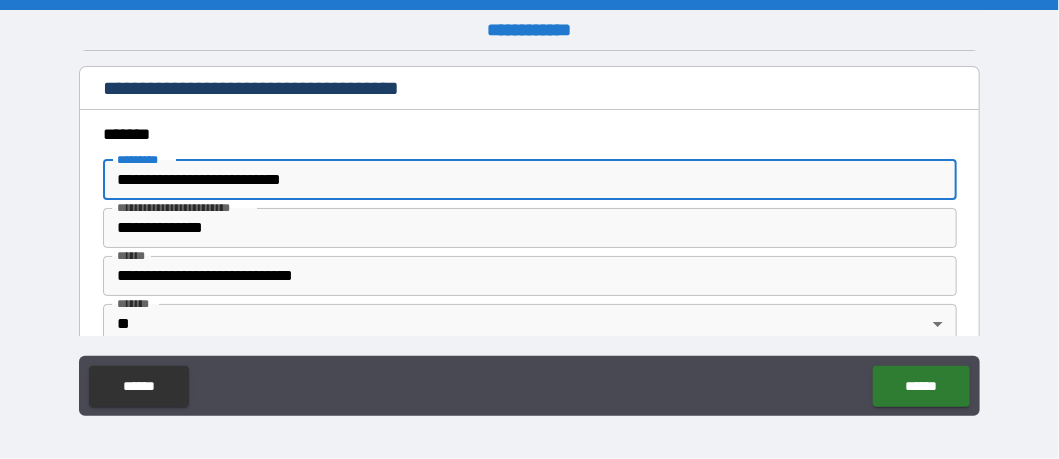 type on "**********" 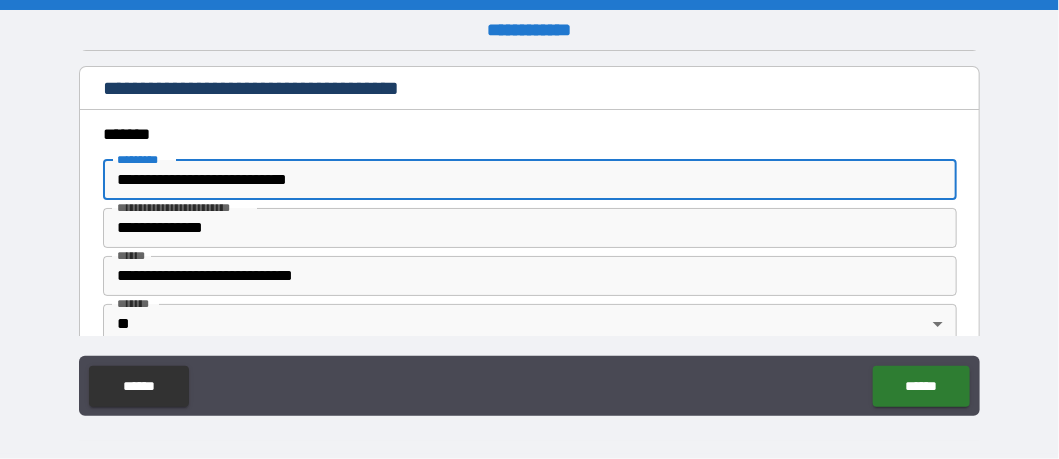 type on "*" 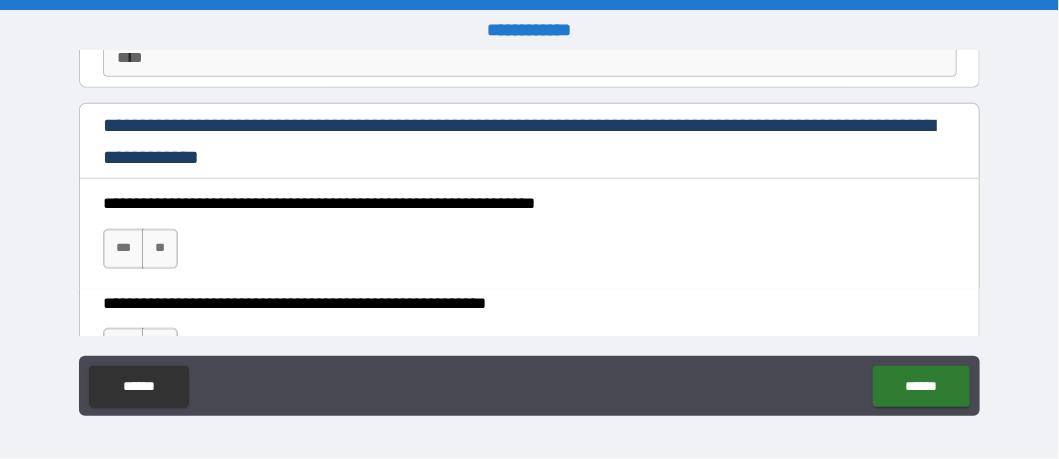 scroll, scrollTop: 2981, scrollLeft: 0, axis: vertical 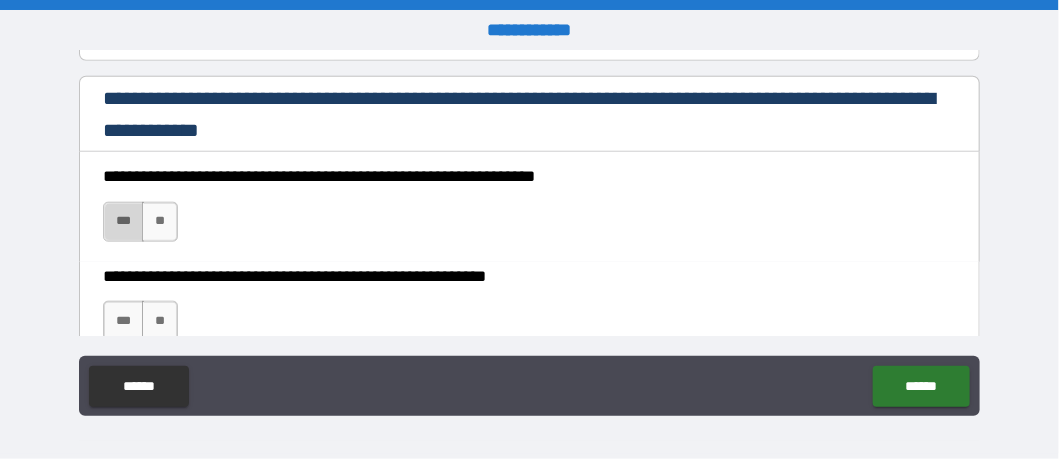 drag, startPoint x: 128, startPoint y: 204, endPoint x: 126, endPoint y: 230, distance: 26.076809 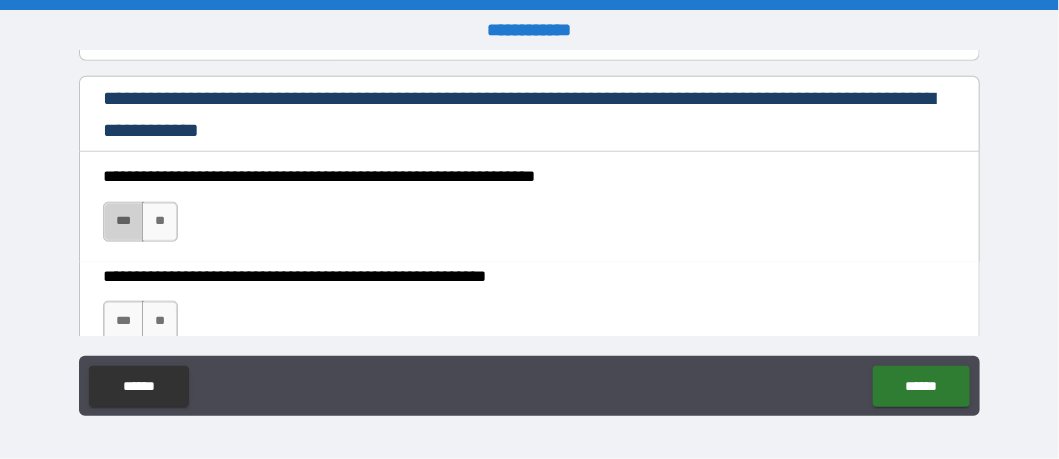 click on "***" at bounding box center [123, 222] 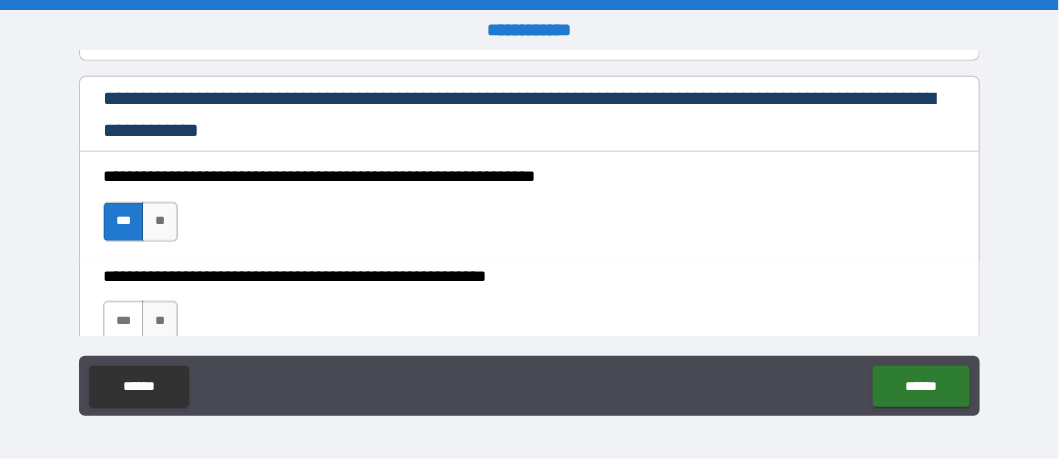 click on "***" at bounding box center (123, 321) 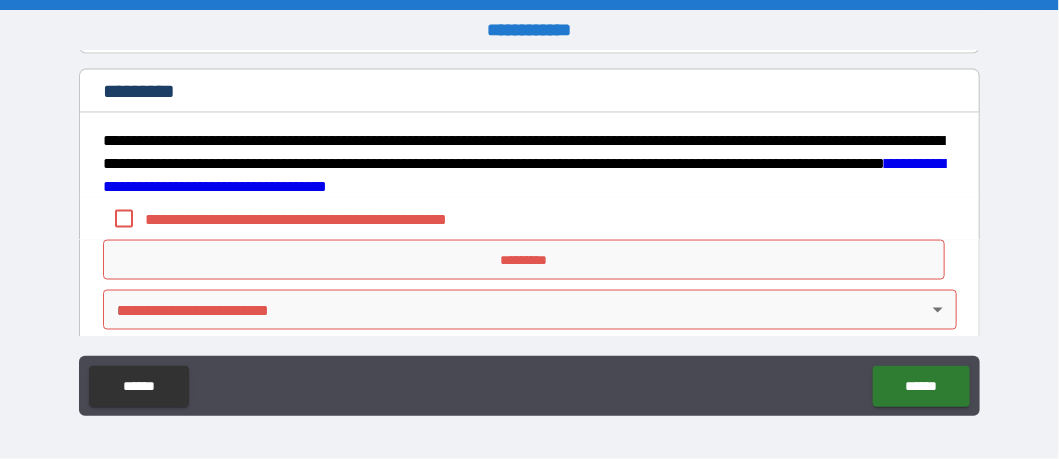 scroll, scrollTop: 3296, scrollLeft: 0, axis: vertical 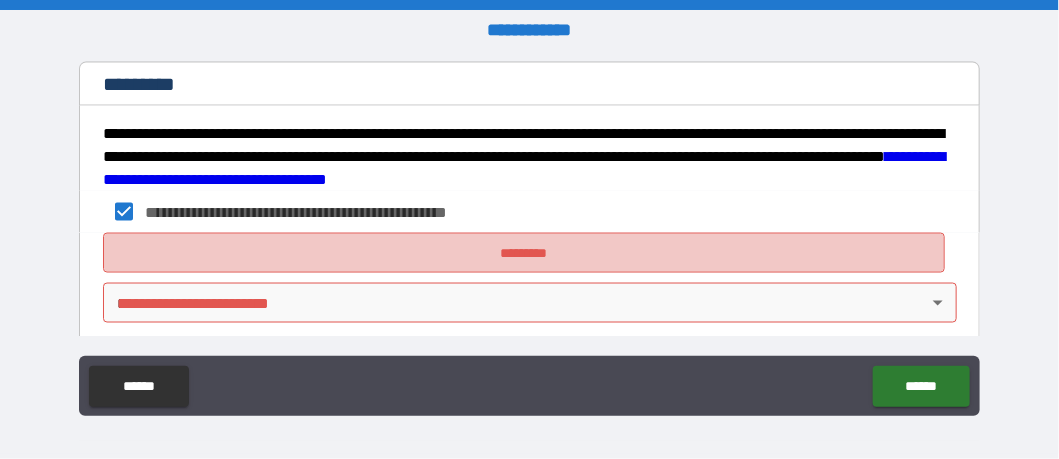 click on "*********" at bounding box center [524, 253] 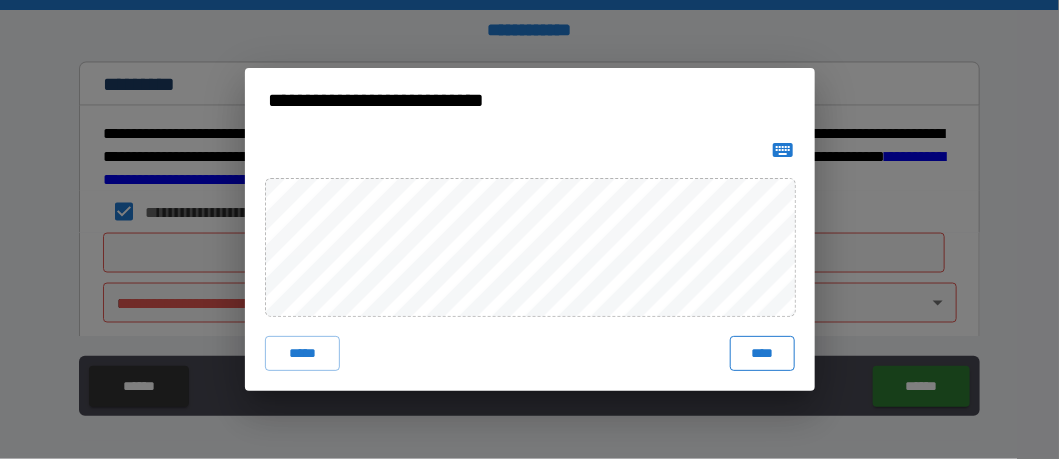 click on "****" at bounding box center (762, 354) 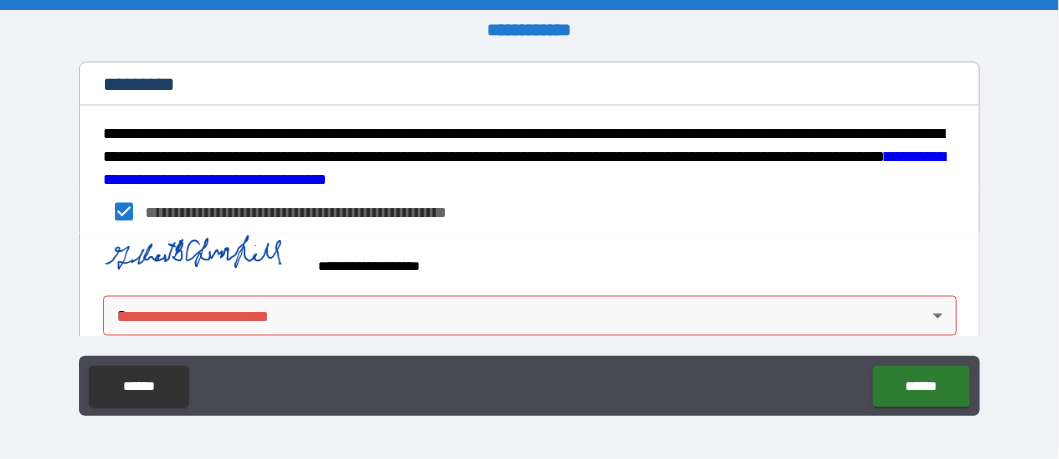 click on "[FIRST] [LAST] [ADDRESS] [CITY], [STATE] [ZIP] [COUNTRY] [PHONE] [EMAIL]" at bounding box center [529, 229] 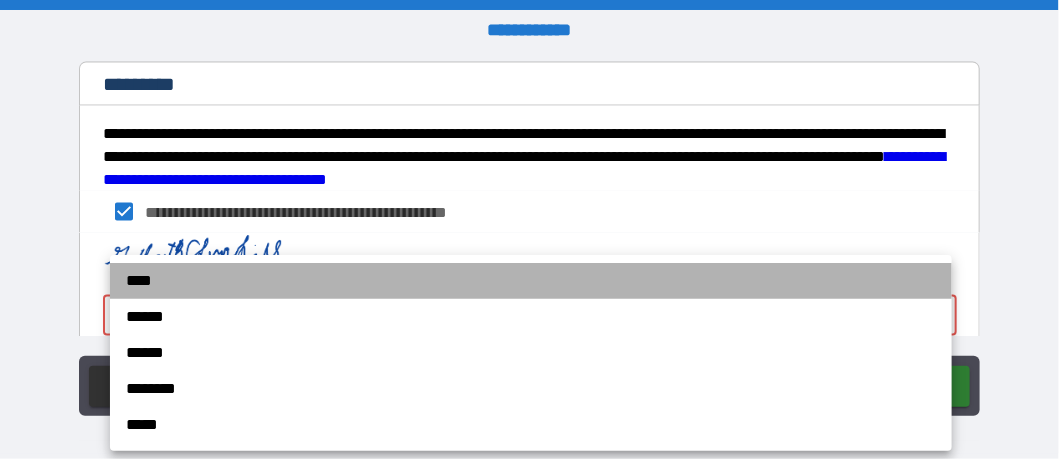 click on "****" at bounding box center [531, 281] 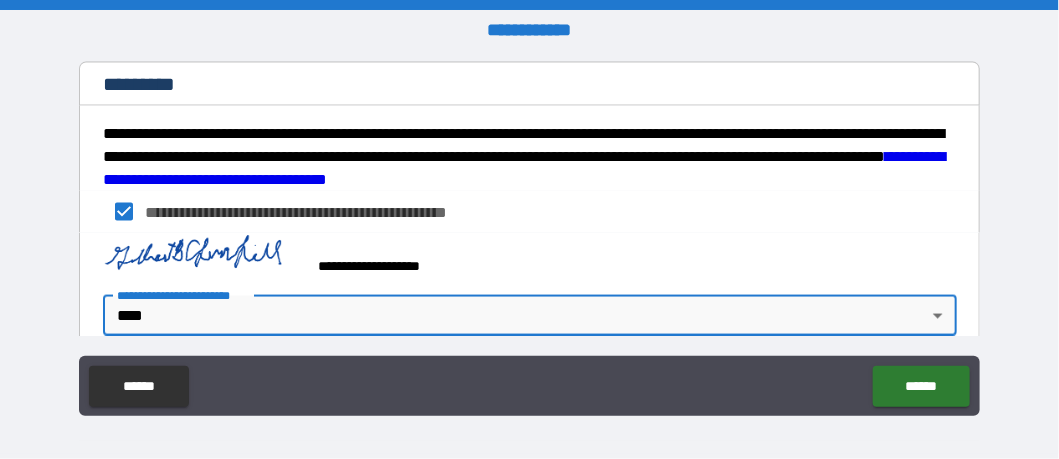 scroll, scrollTop: 3315, scrollLeft: 0, axis: vertical 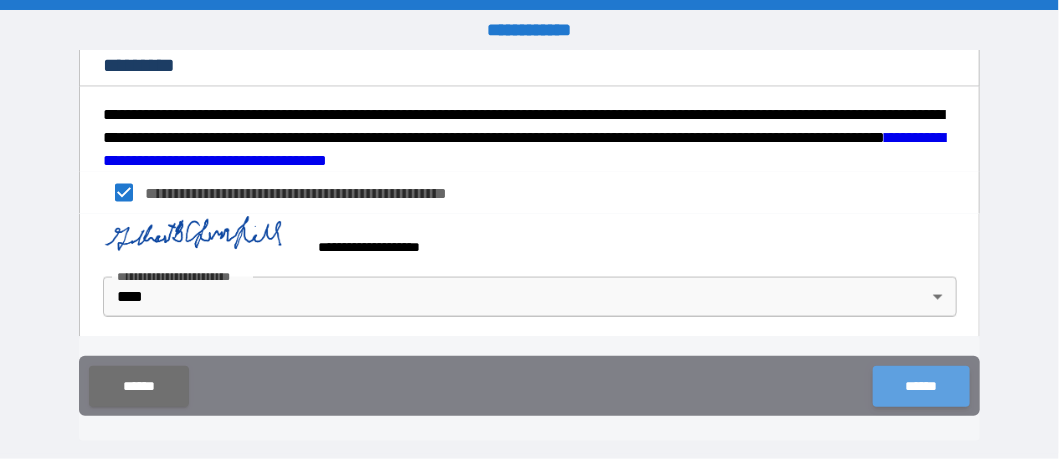click on "******" at bounding box center (921, 386) 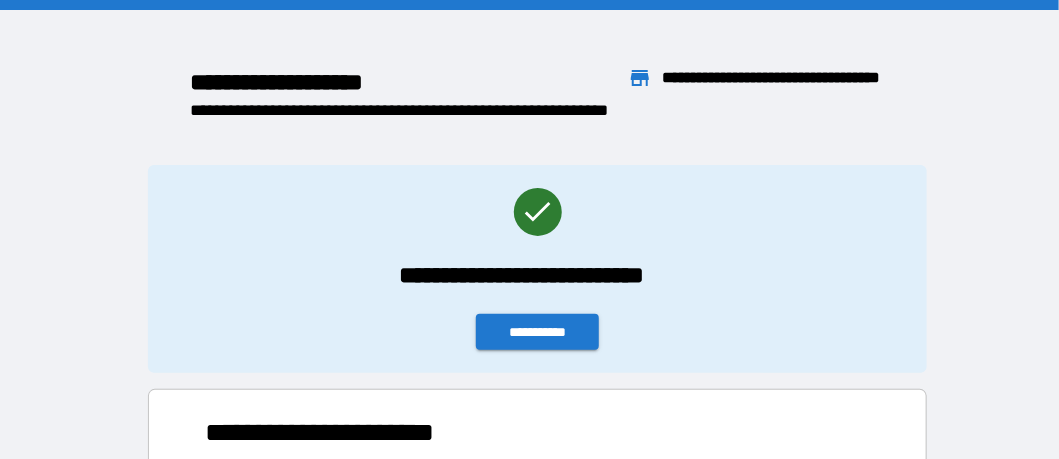 scroll, scrollTop: 96, scrollLeft: 638, axis: both 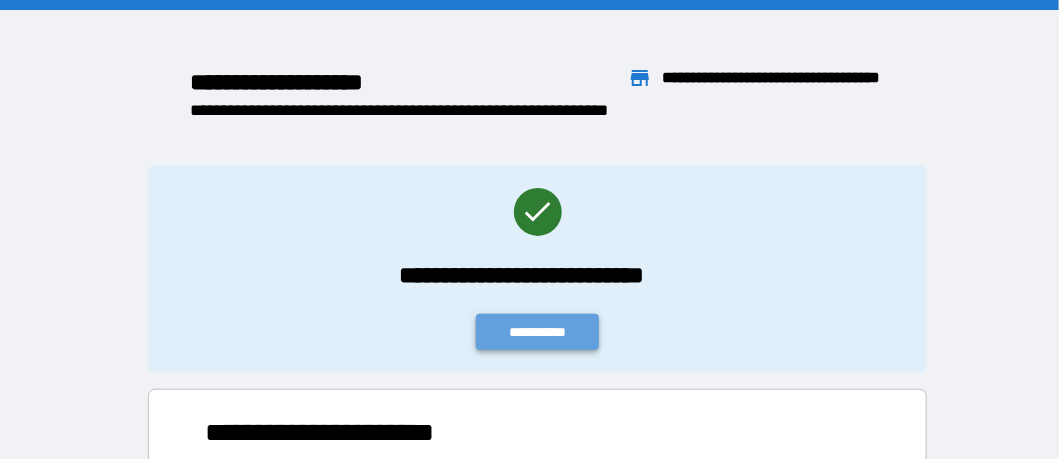 click on "**********" at bounding box center (538, 332) 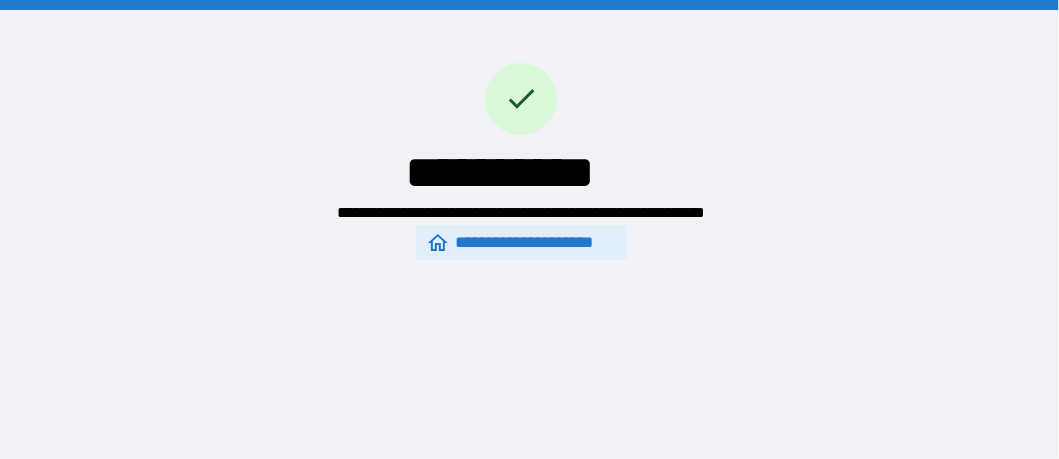 click on "**********" at bounding box center [521, 243] 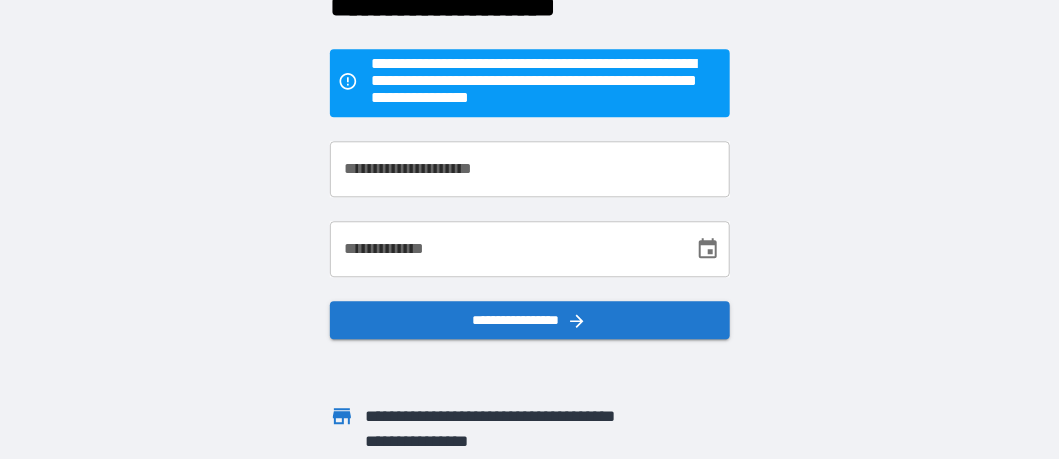 scroll, scrollTop: 0, scrollLeft: 0, axis: both 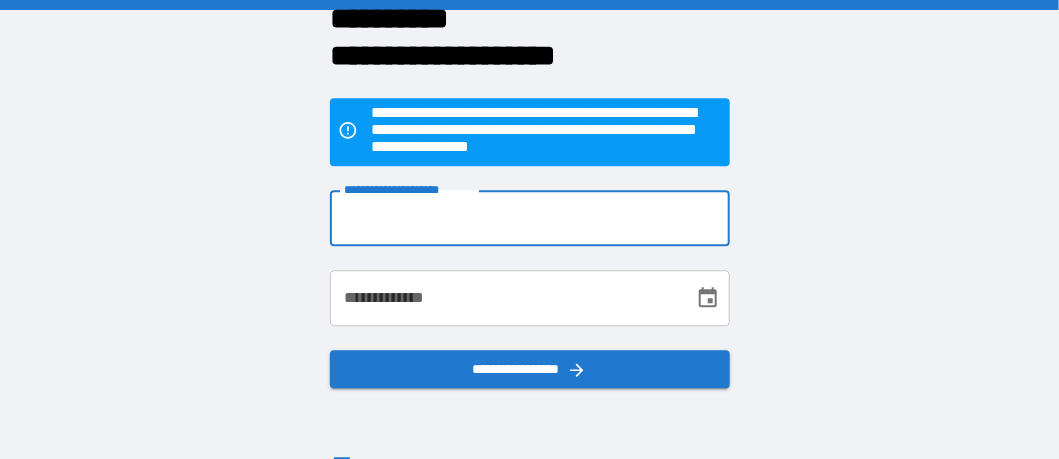 click on "**********" at bounding box center [530, 219] 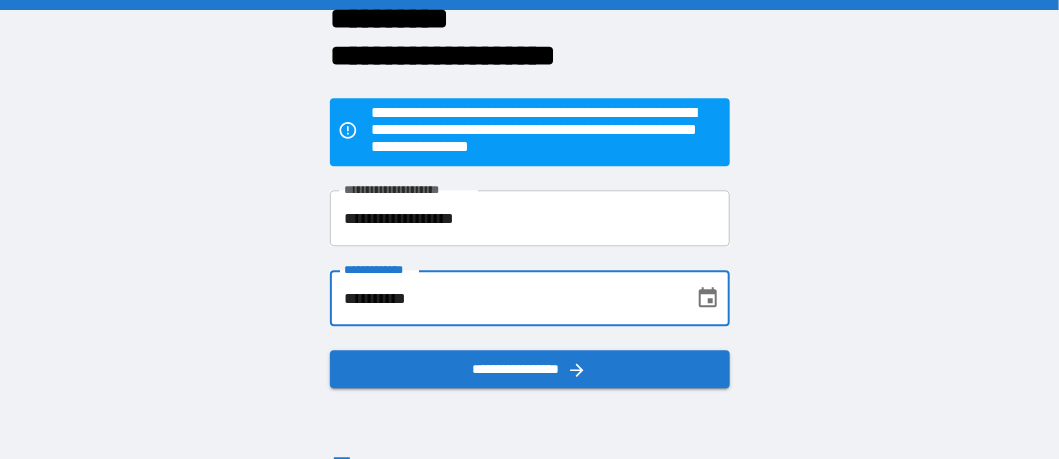 drag, startPoint x: 336, startPoint y: 302, endPoint x: 447, endPoint y: 302, distance: 111 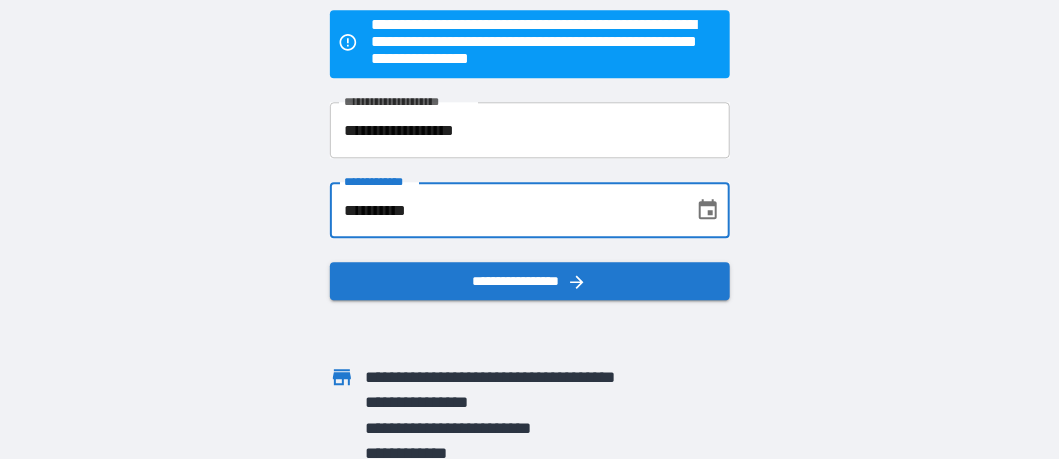 scroll, scrollTop: 87, scrollLeft: 0, axis: vertical 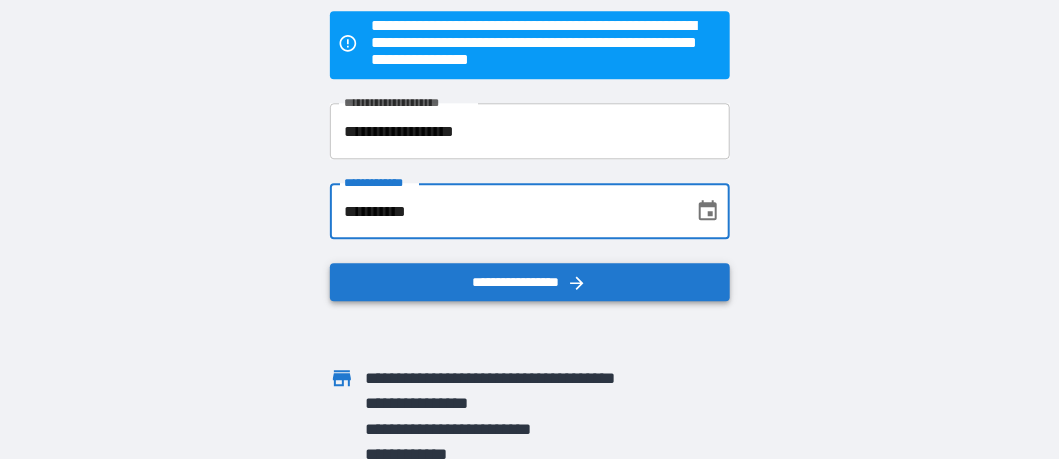 type on "**********" 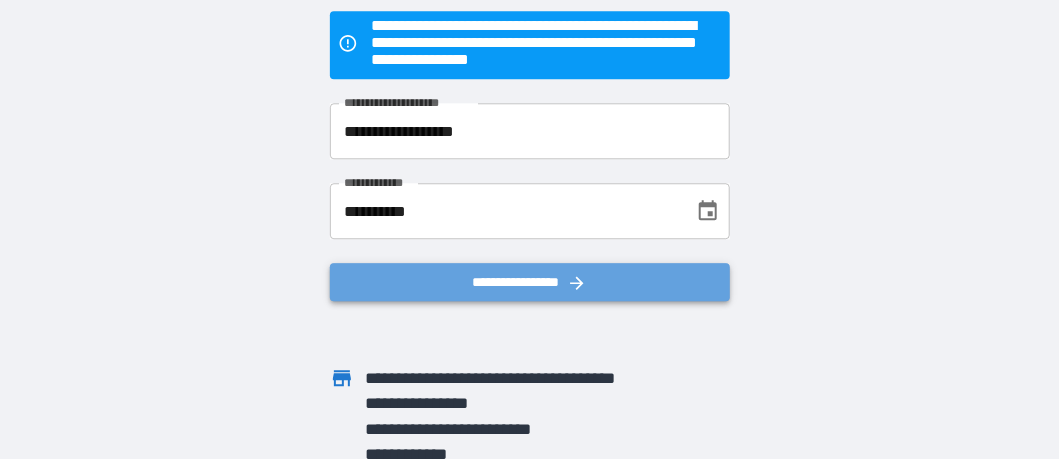 click on "**********" at bounding box center (530, 282) 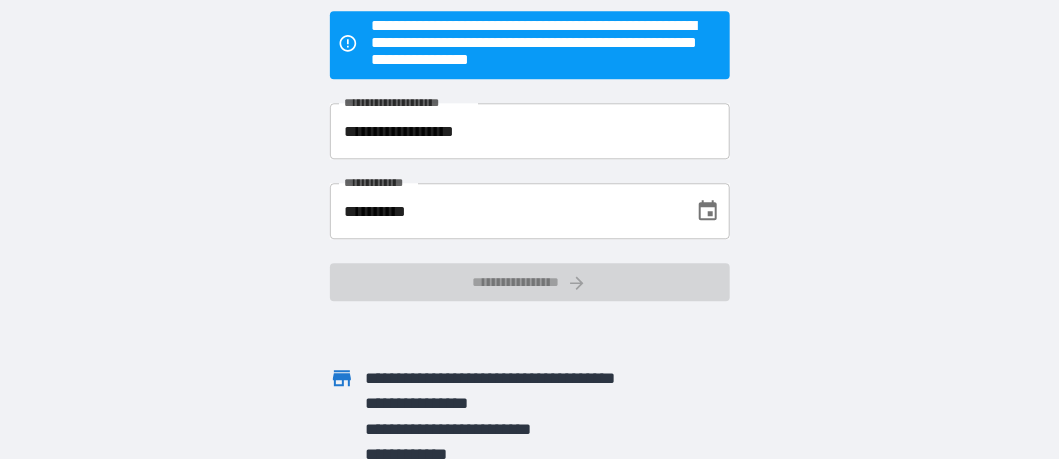 scroll, scrollTop: 0, scrollLeft: 0, axis: both 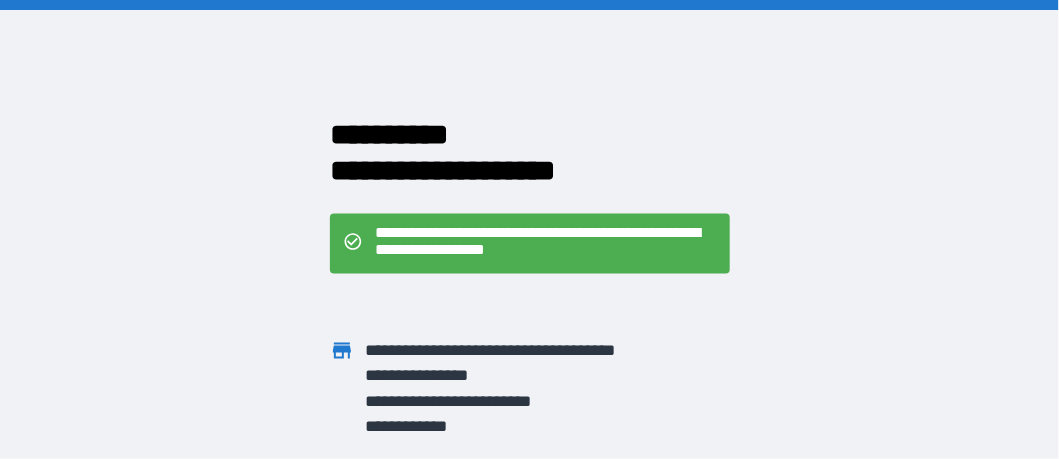 click on "[FIRST] [LAST] [ADDRESS] [CITY], [STATE] [ZIP] [COUNTRY] [PHONE] [EMAIL]" at bounding box center [529, 229] 